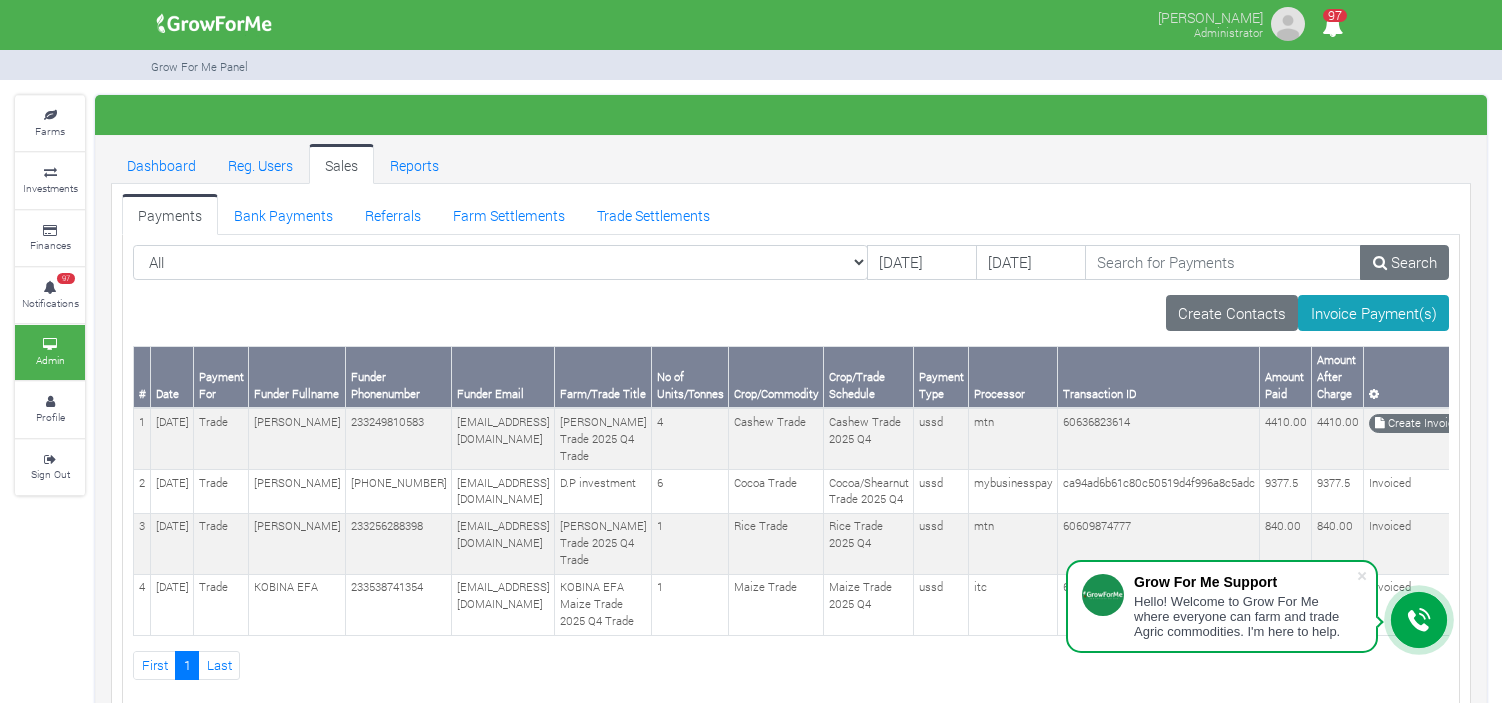 scroll, scrollTop: 0, scrollLeft: 0, axis: both 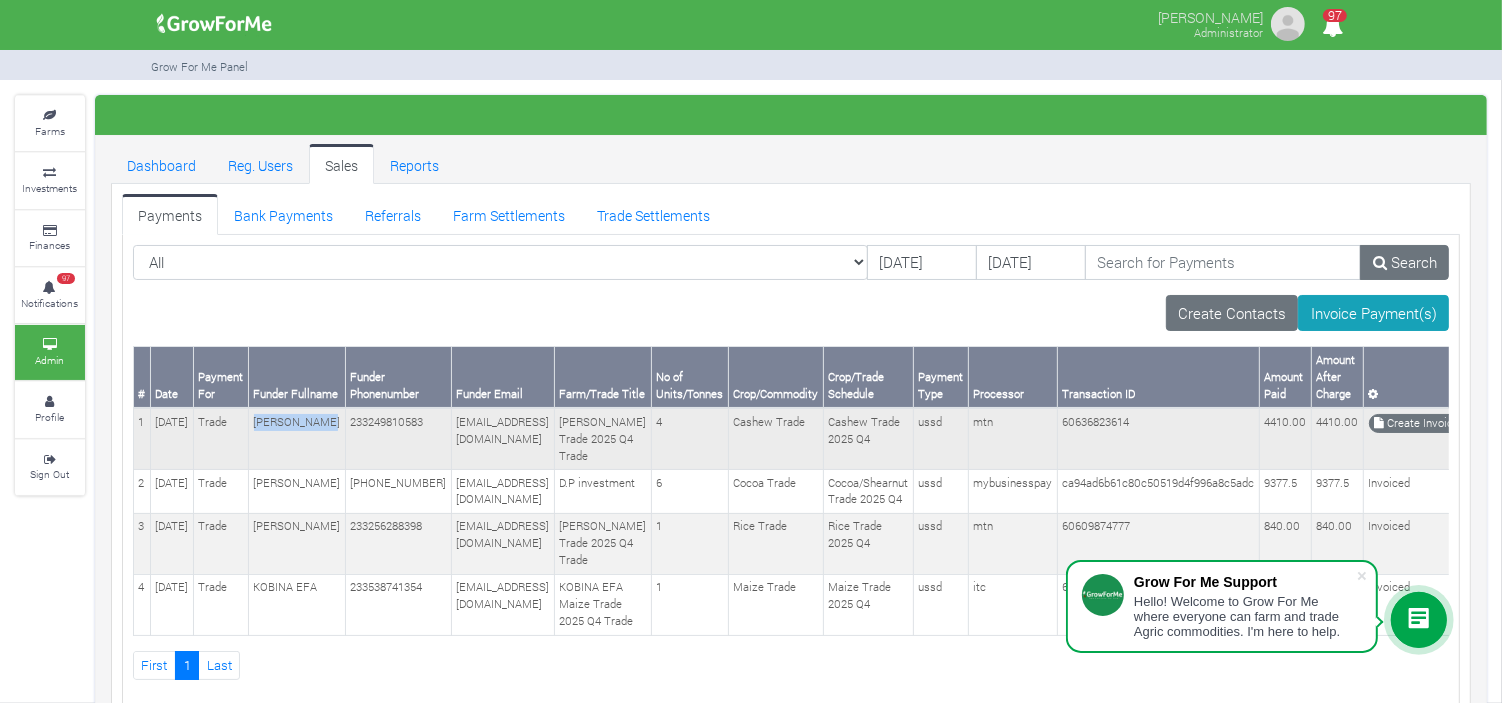 drag, startPoint x: 244, startPoint y: 420, endPoint x: 287, endPoint y: 445, distance: 49.73932 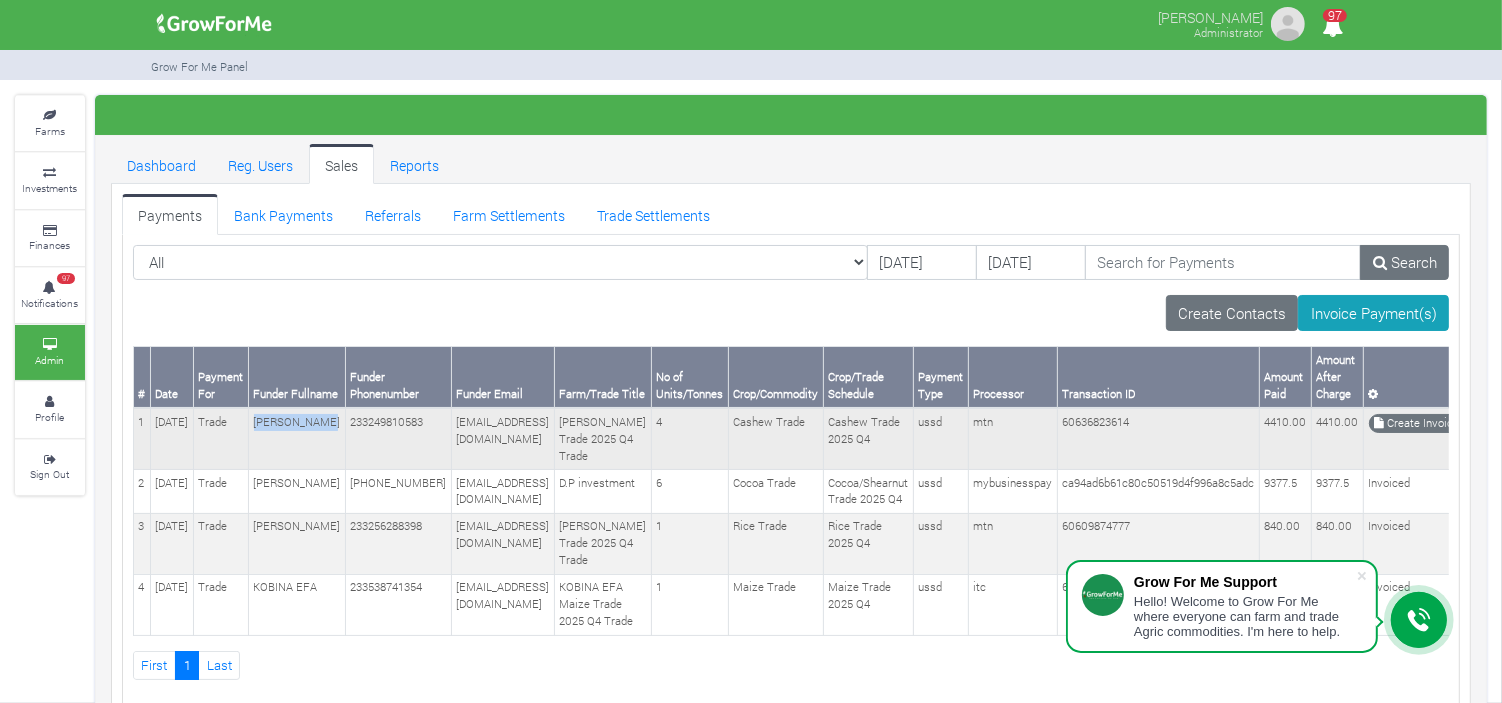 copy on "ALBERT ASHIE" 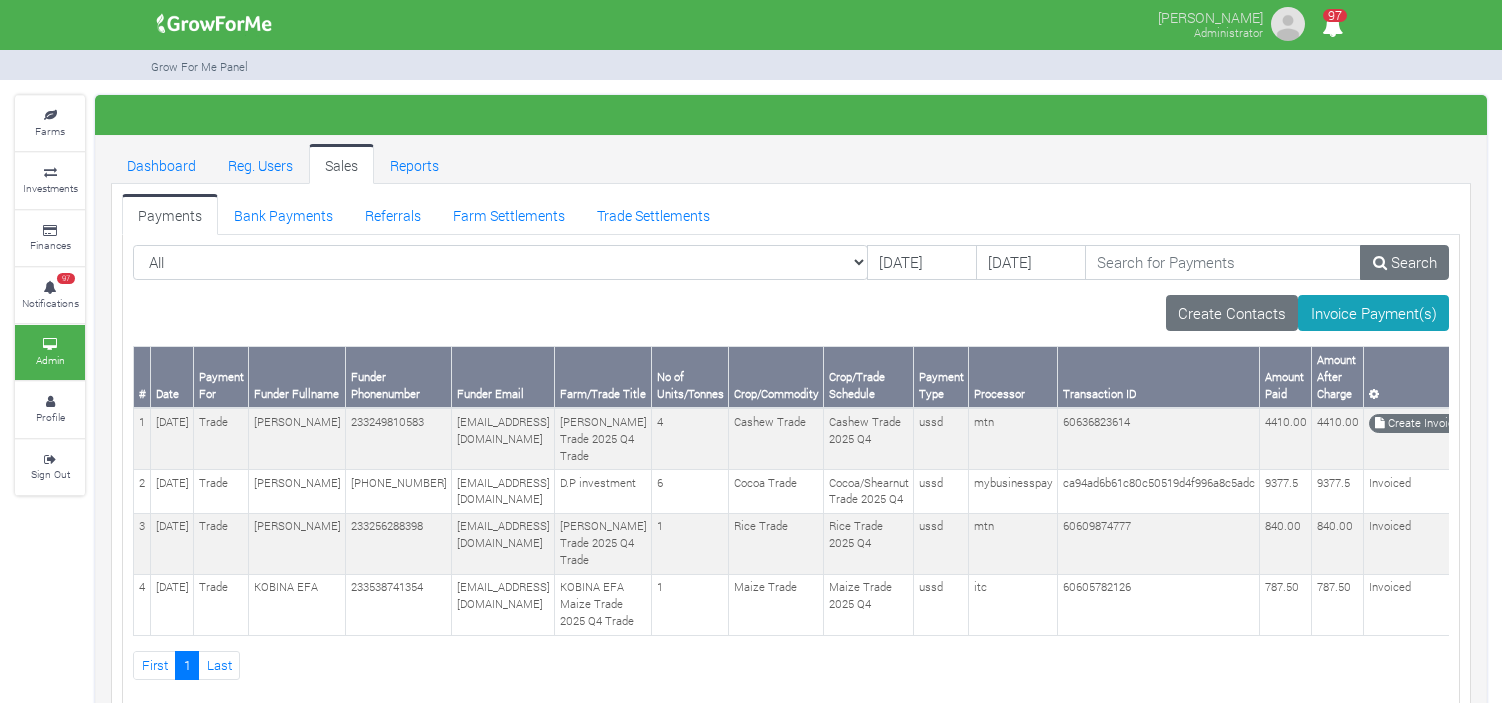 scroll, scrollTop: 0, scrollLeft: 0, axis: both 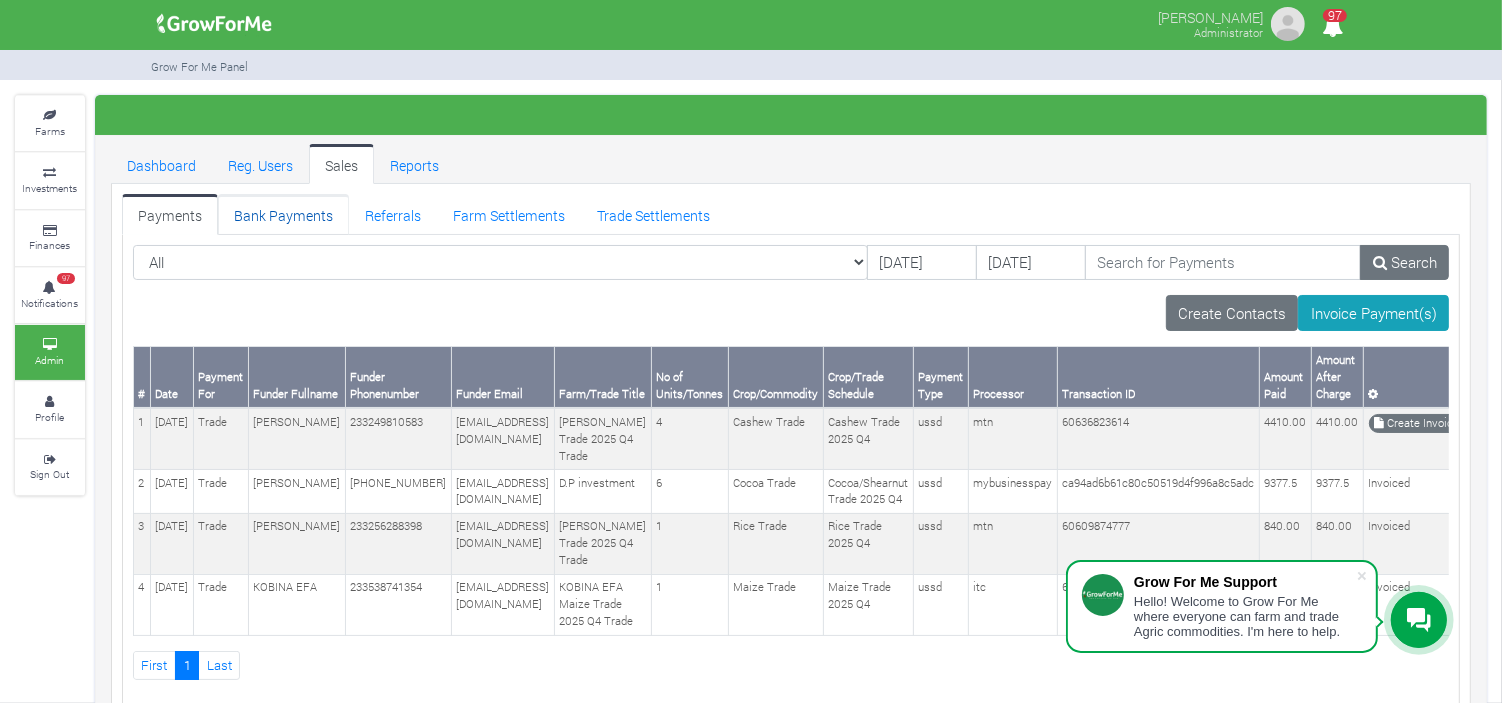 click on "Bank Payments" at bounding box center [283, 214] 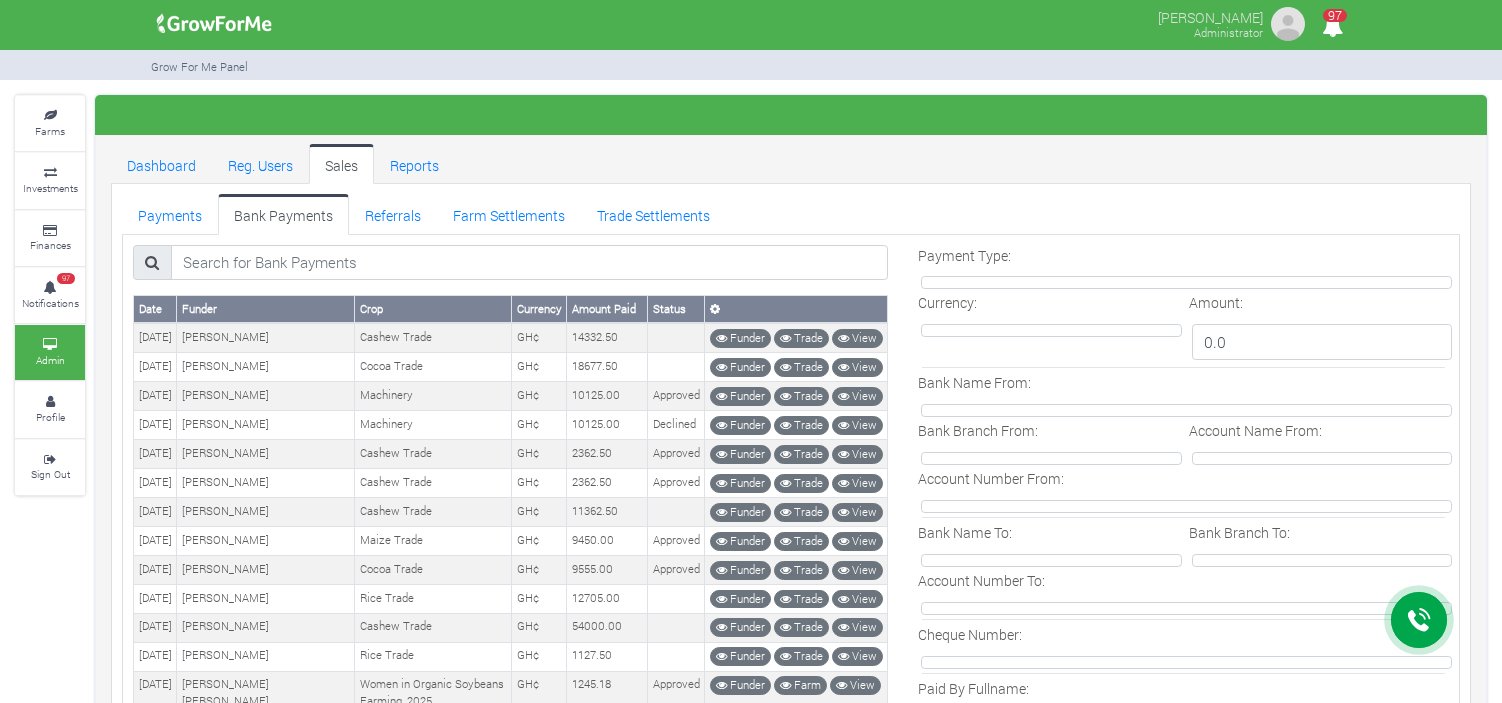 scroll, scrollTop: 0, scrollLeft: 0, axis: both 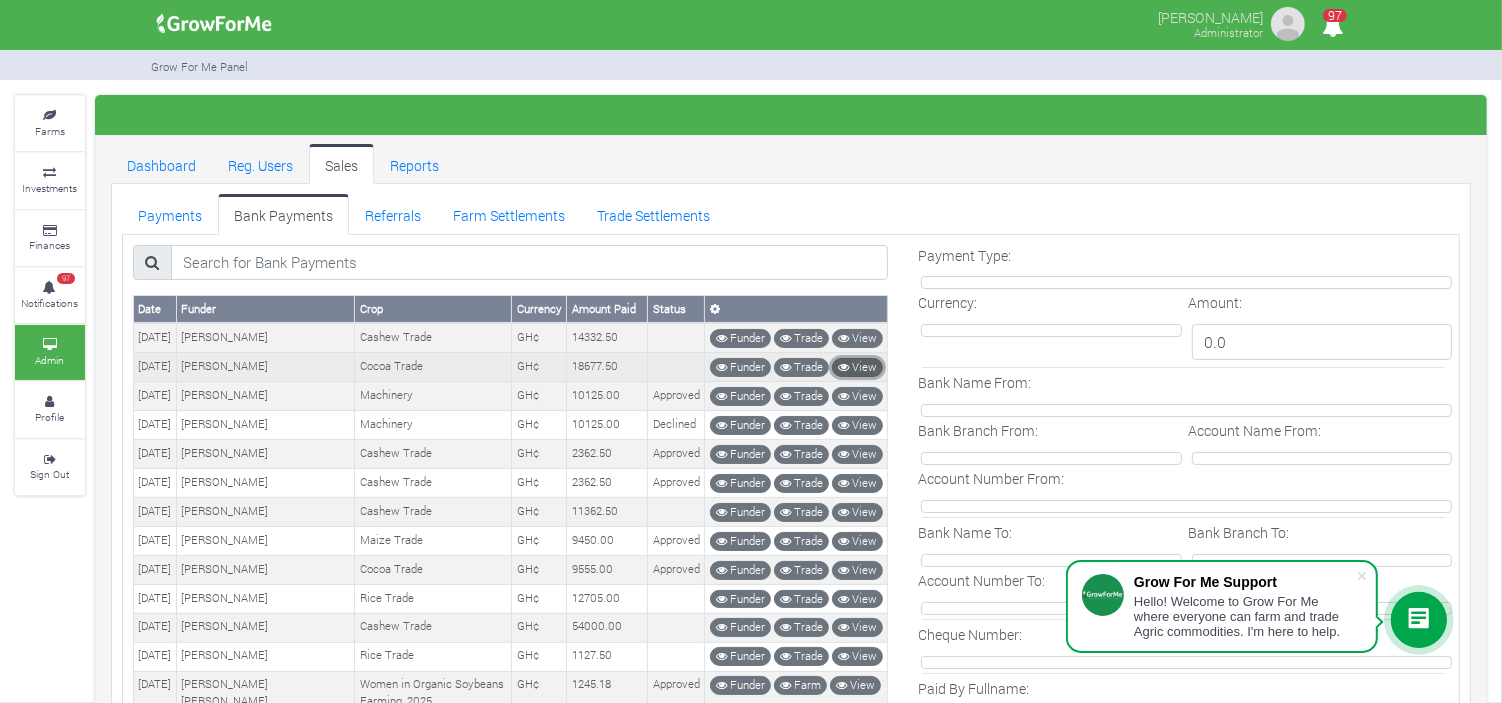 click on "View" at bounding box center (857, 367) 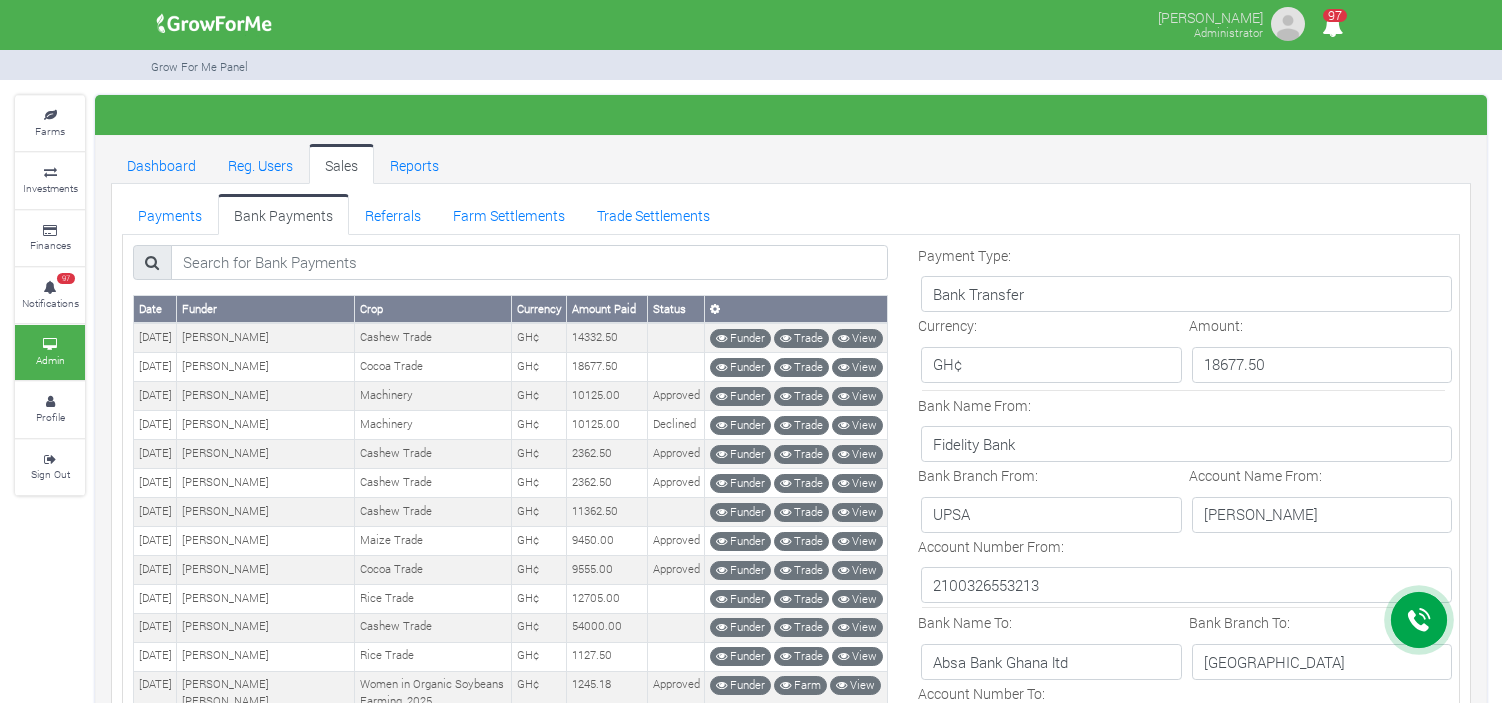 scroll, scrollTop: 0, scrollLeft: 0, axis: both 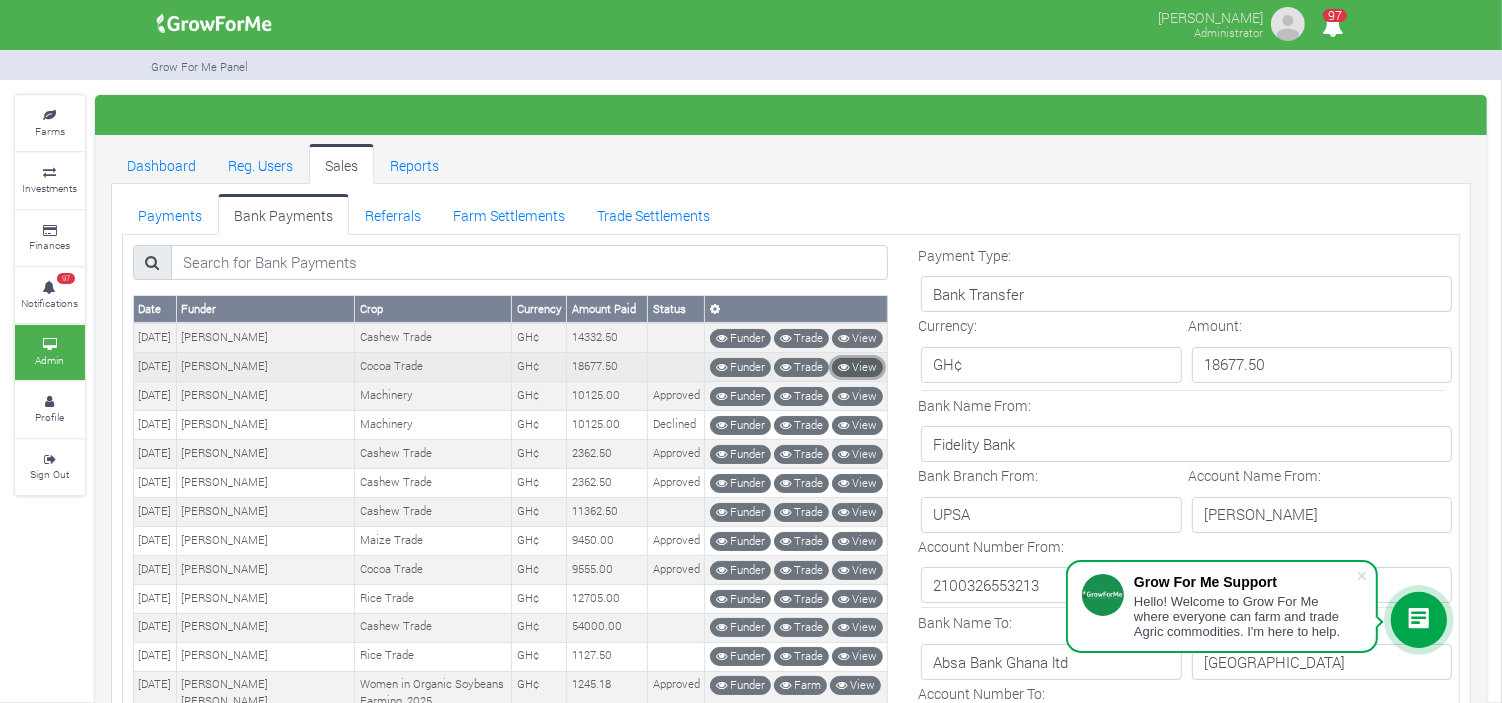 click on "View" at bounding box center (857, 367) 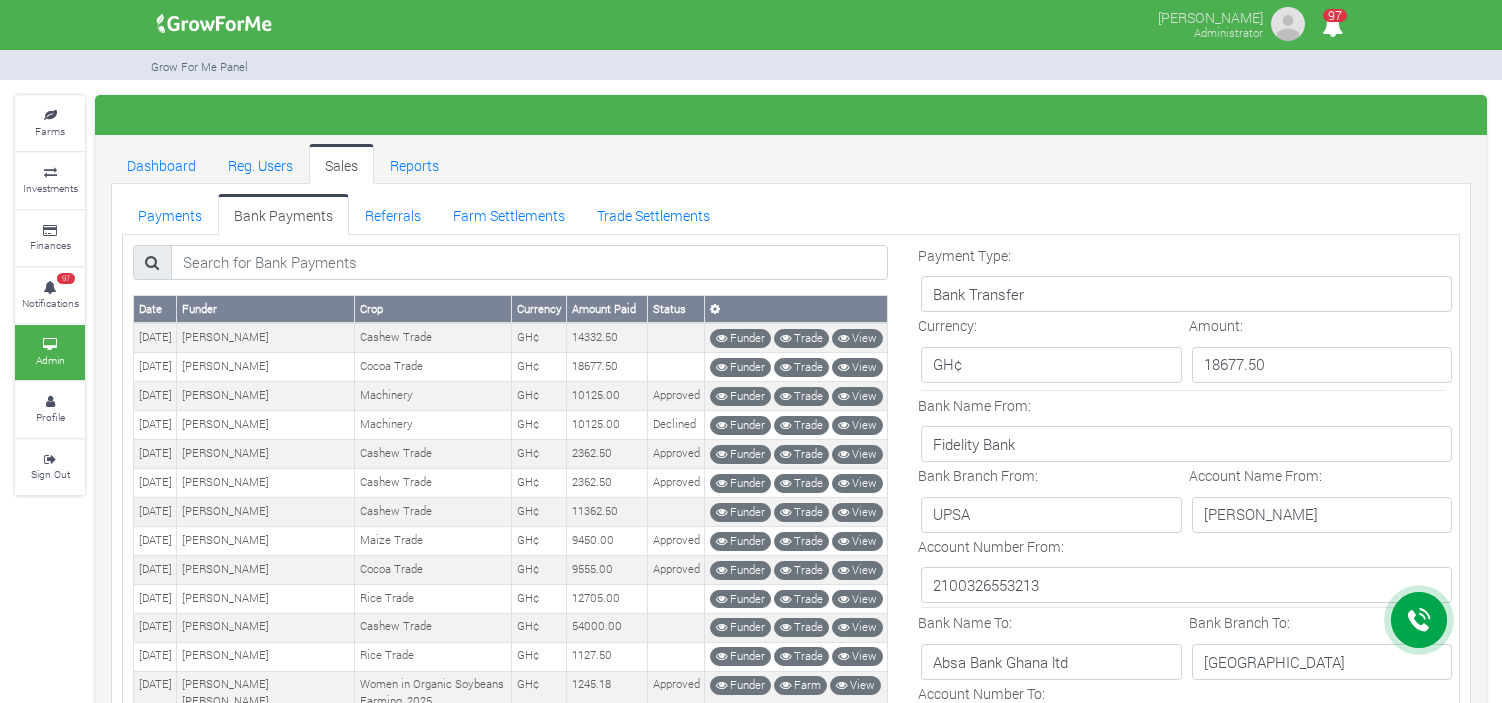 scroll, scrollTop: 0, scrollLeft: 0, axis: both 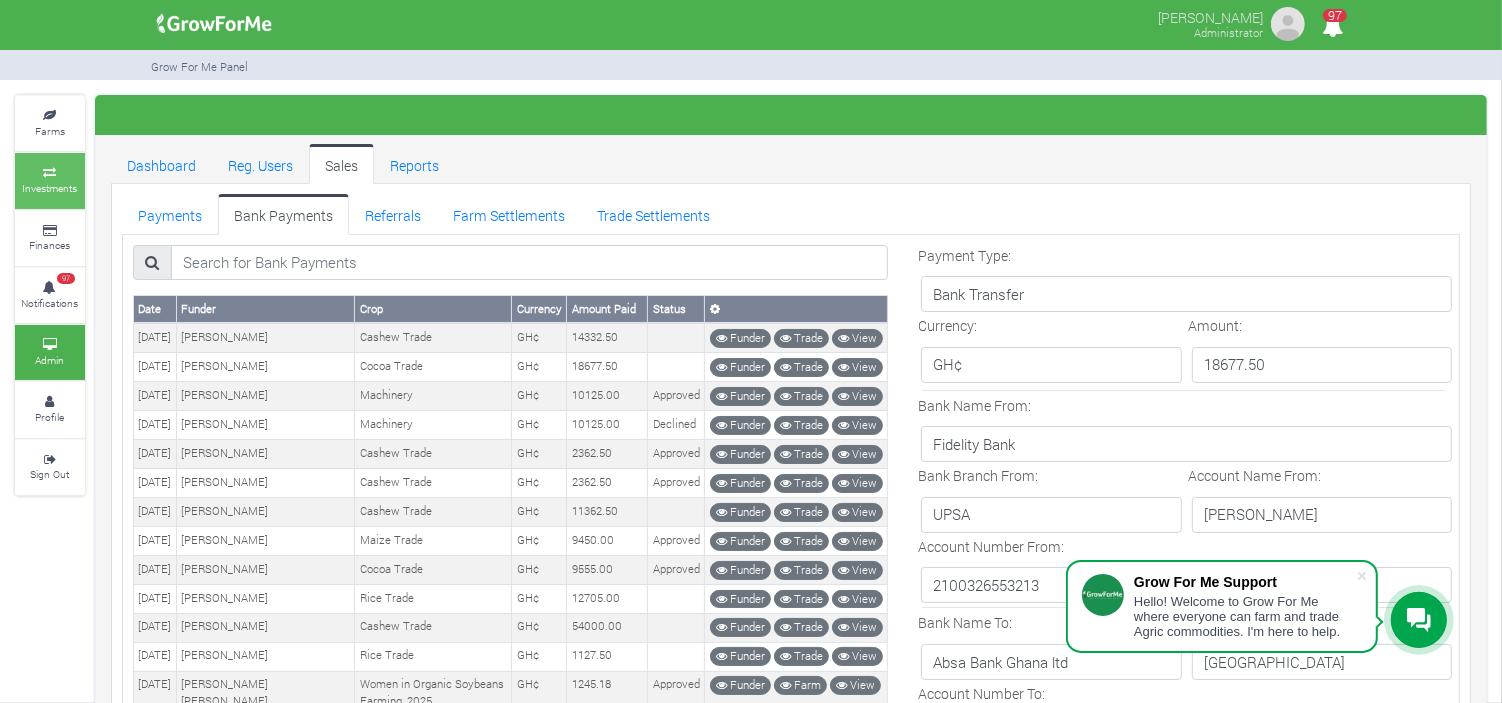 click on "Investments" at bounding box center [50, 188] 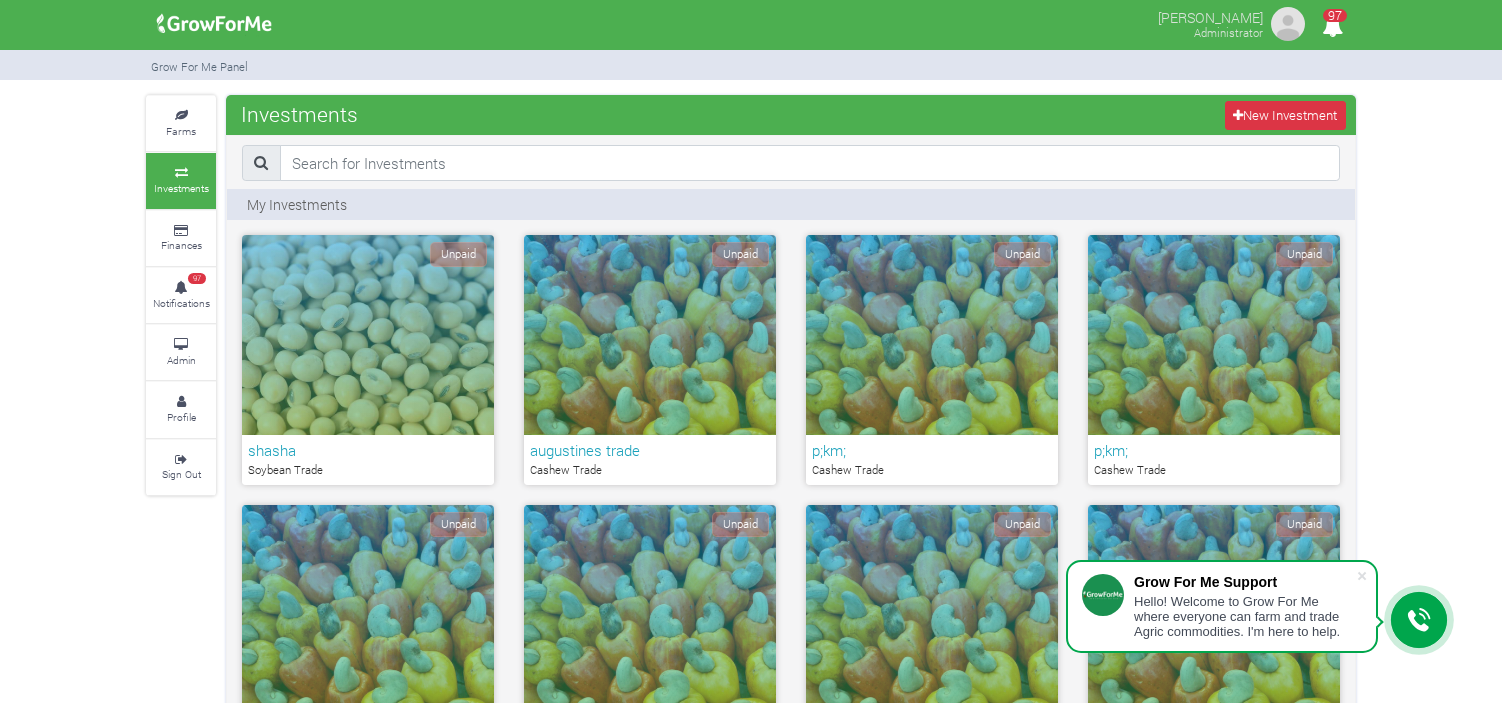 scroll, scrollTop: 2263, scrollLeft: 0, axis: vertical 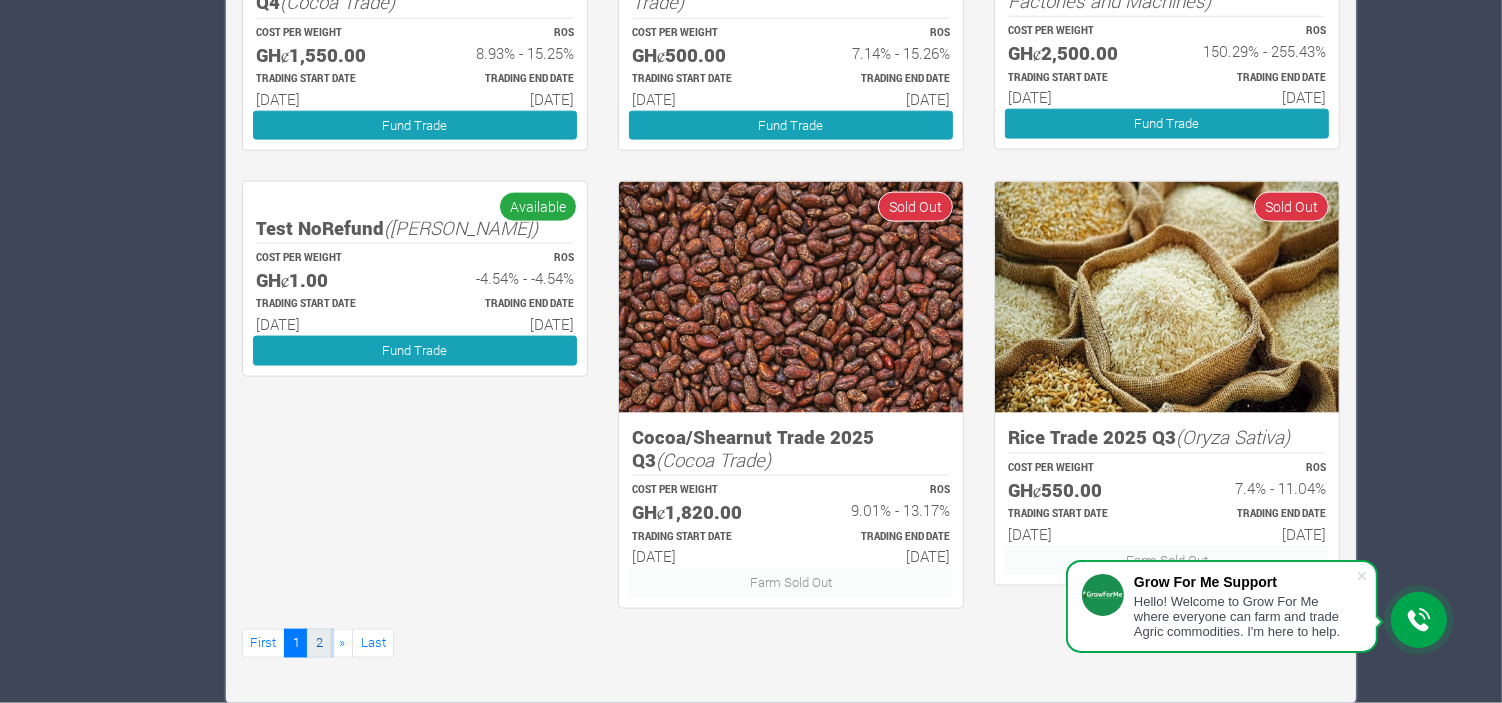 click on "2" at bounding box center (319, 643) 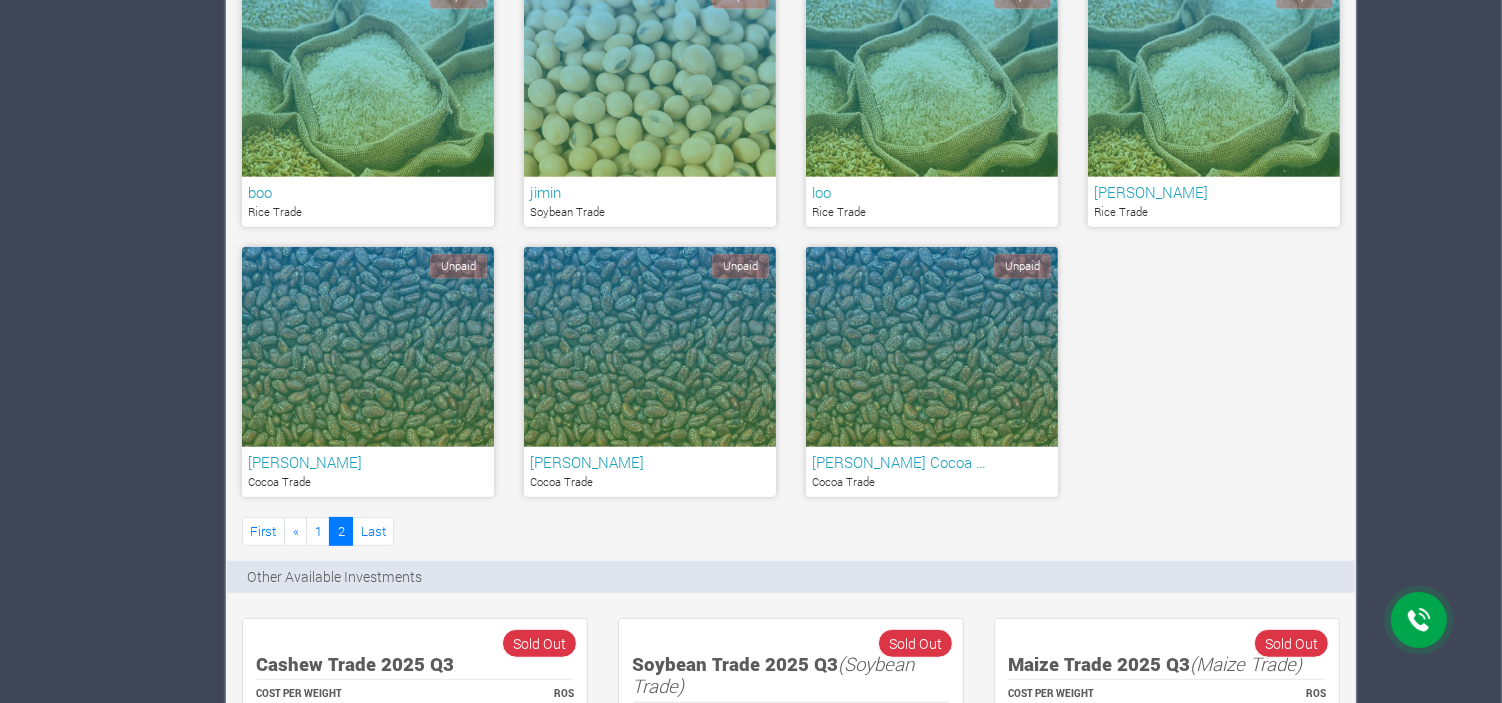 scroll, scrollTop: 0, scrollLeft: 0, axis: both 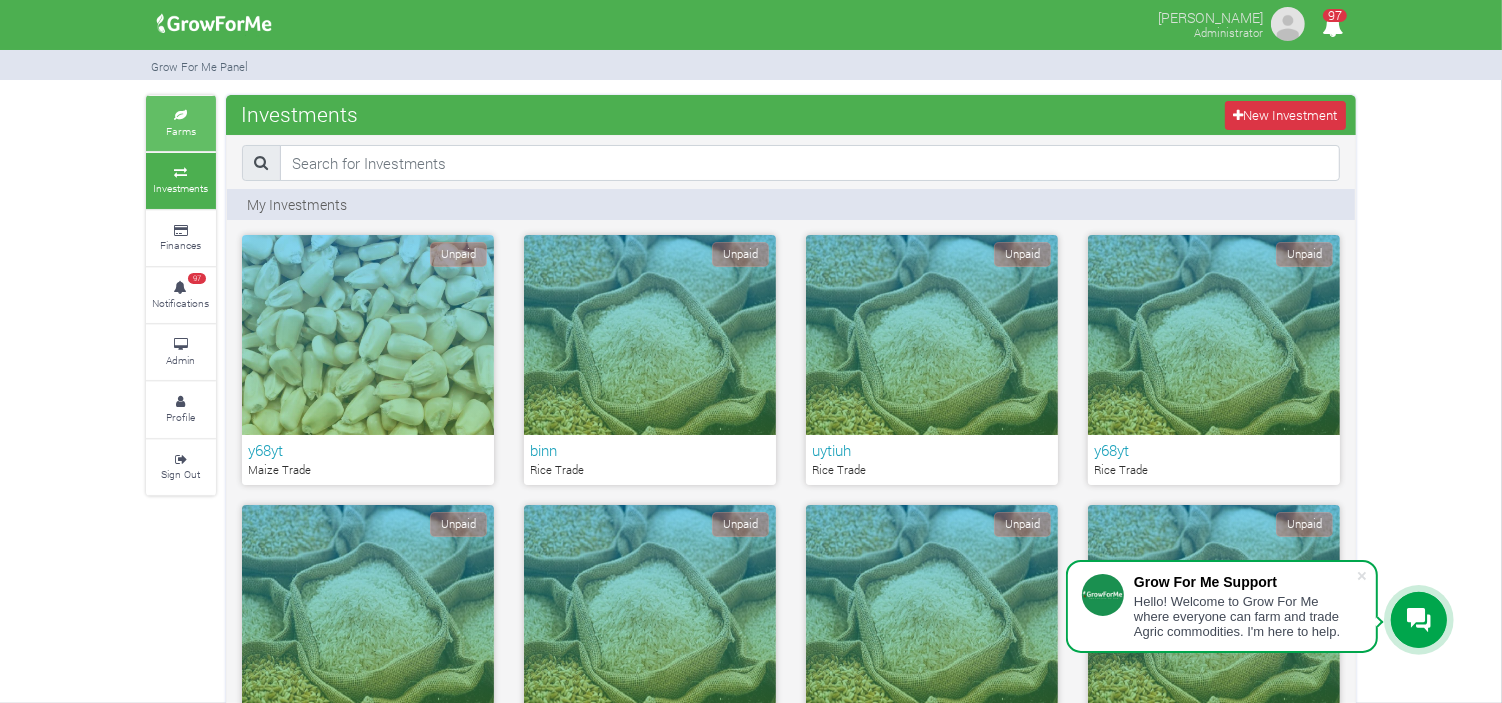 click on "Farms" at bounding box center (181, 123) 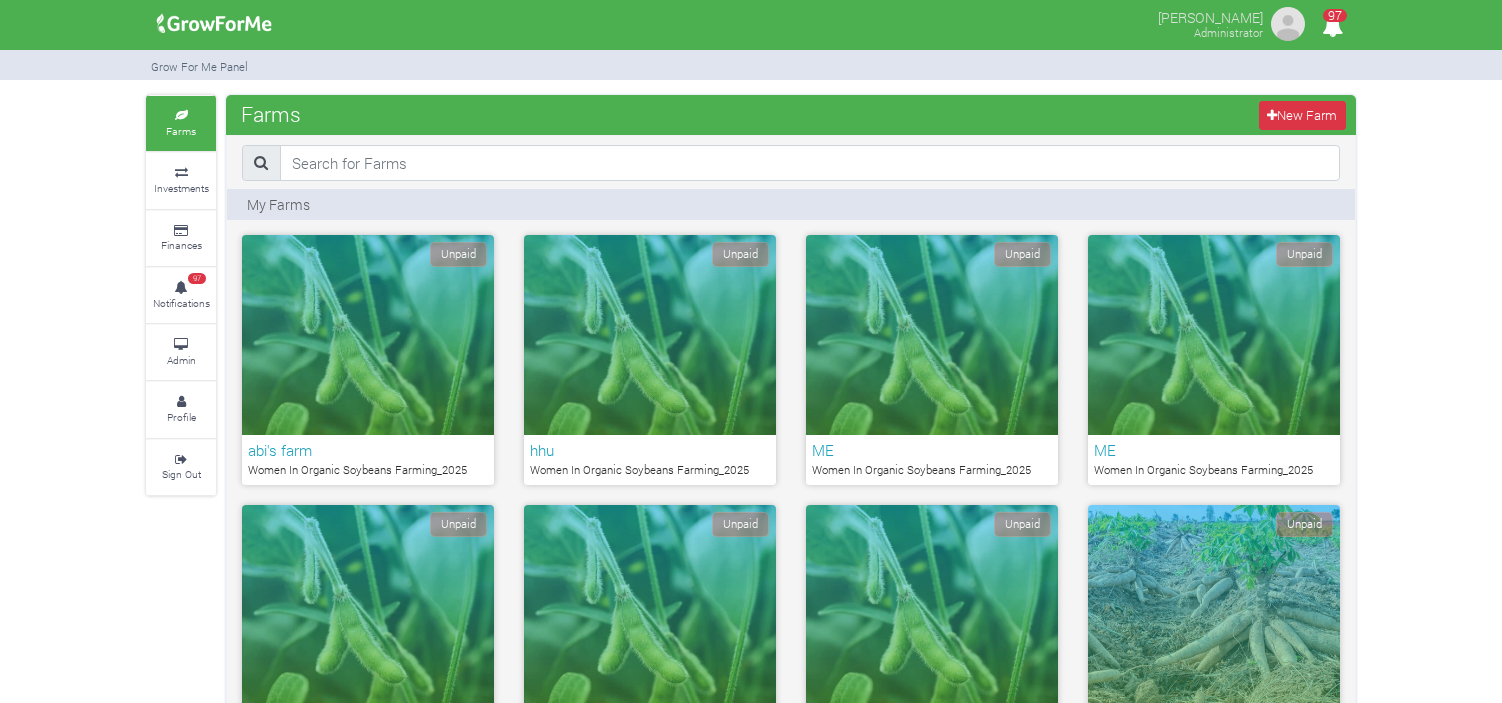 scroll, scrollTop: 0, scrollLeft: 0, axis: both 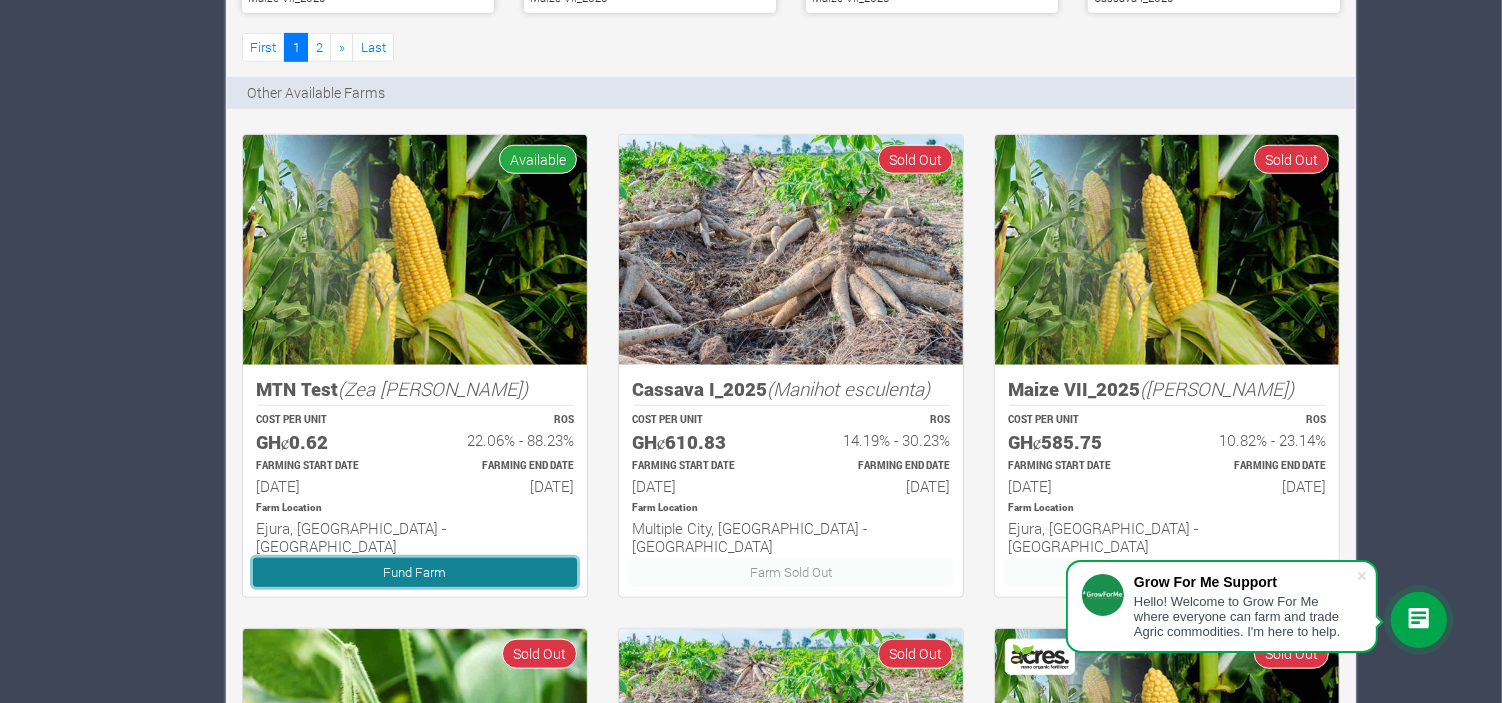 click on "Fund Farm" at bounding box center (415, 572) 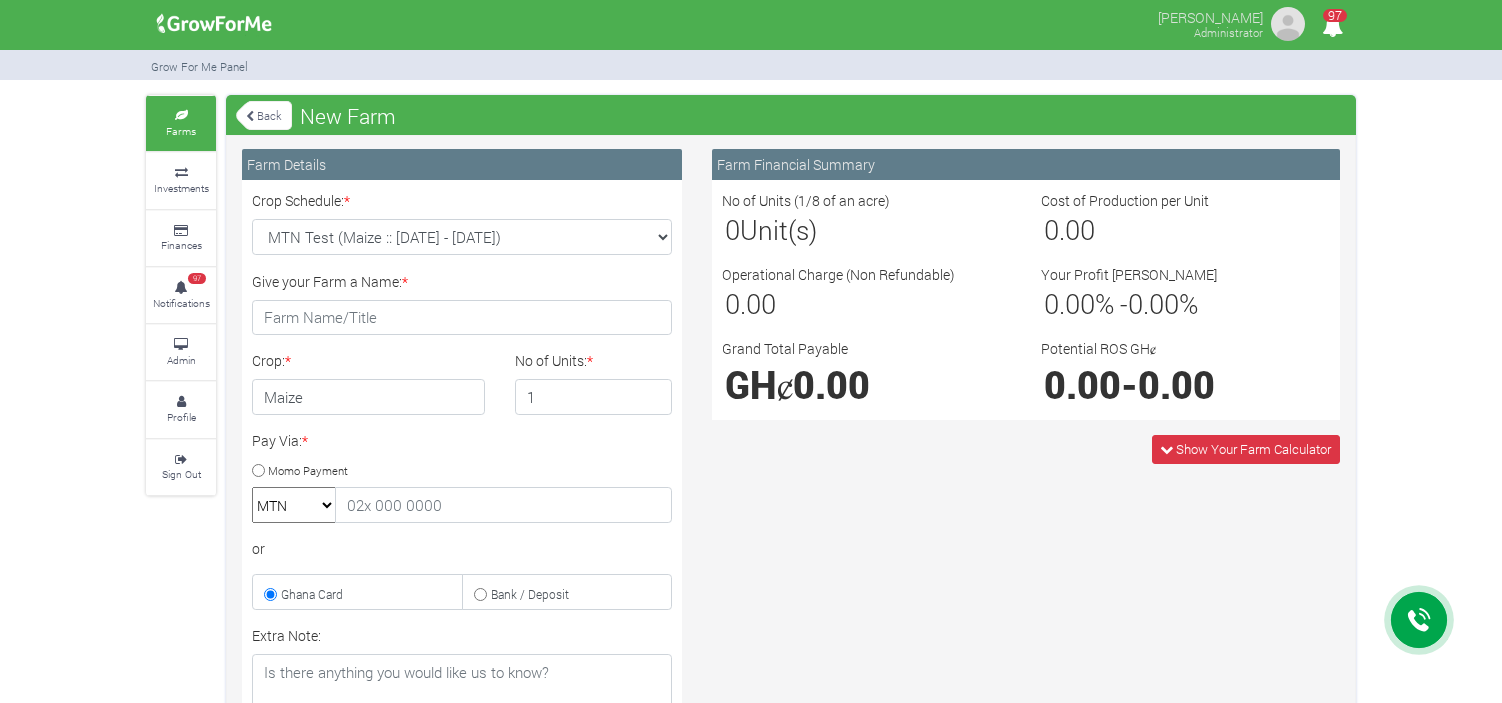 scroll, scrollTop: 0, scrollLeft: 0, axis: both 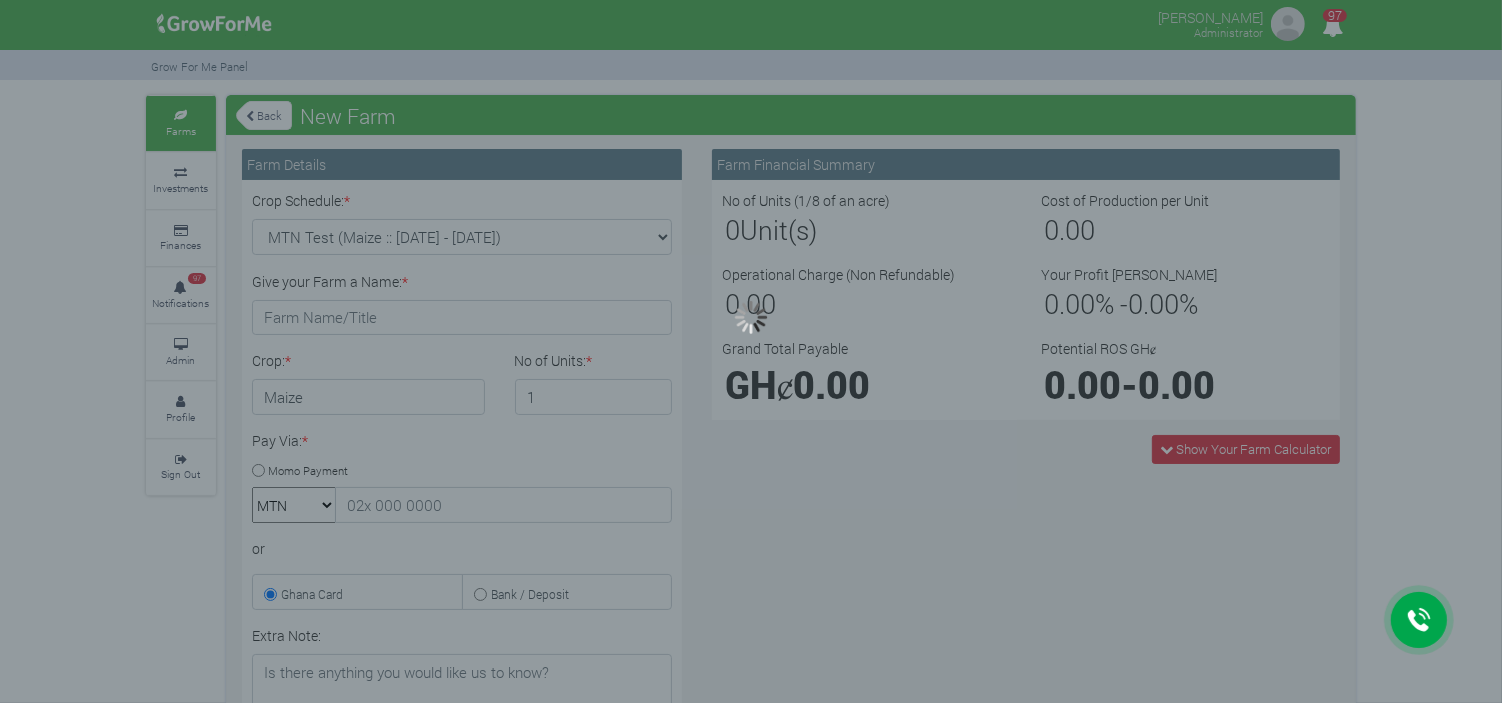 type on "1" 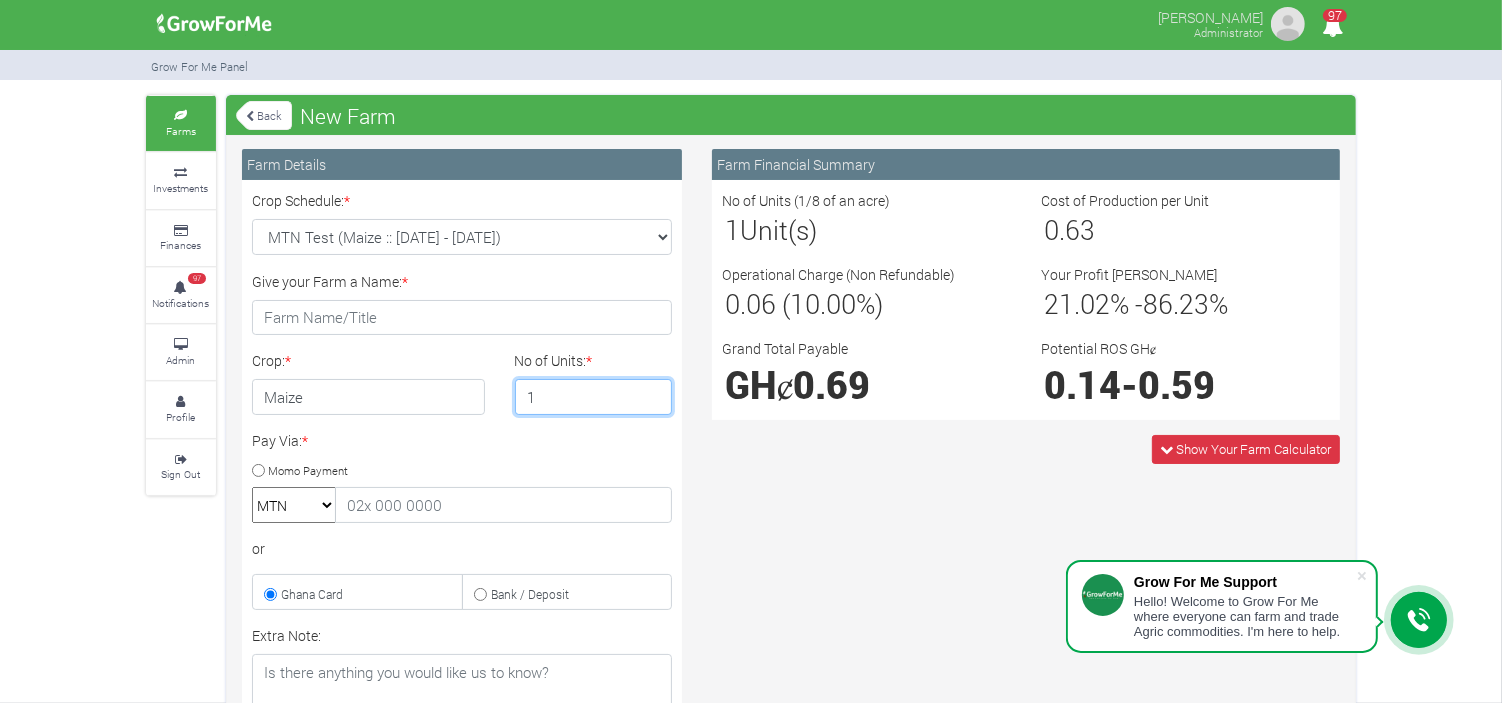 click on "1" at bounding box center (594, 397) 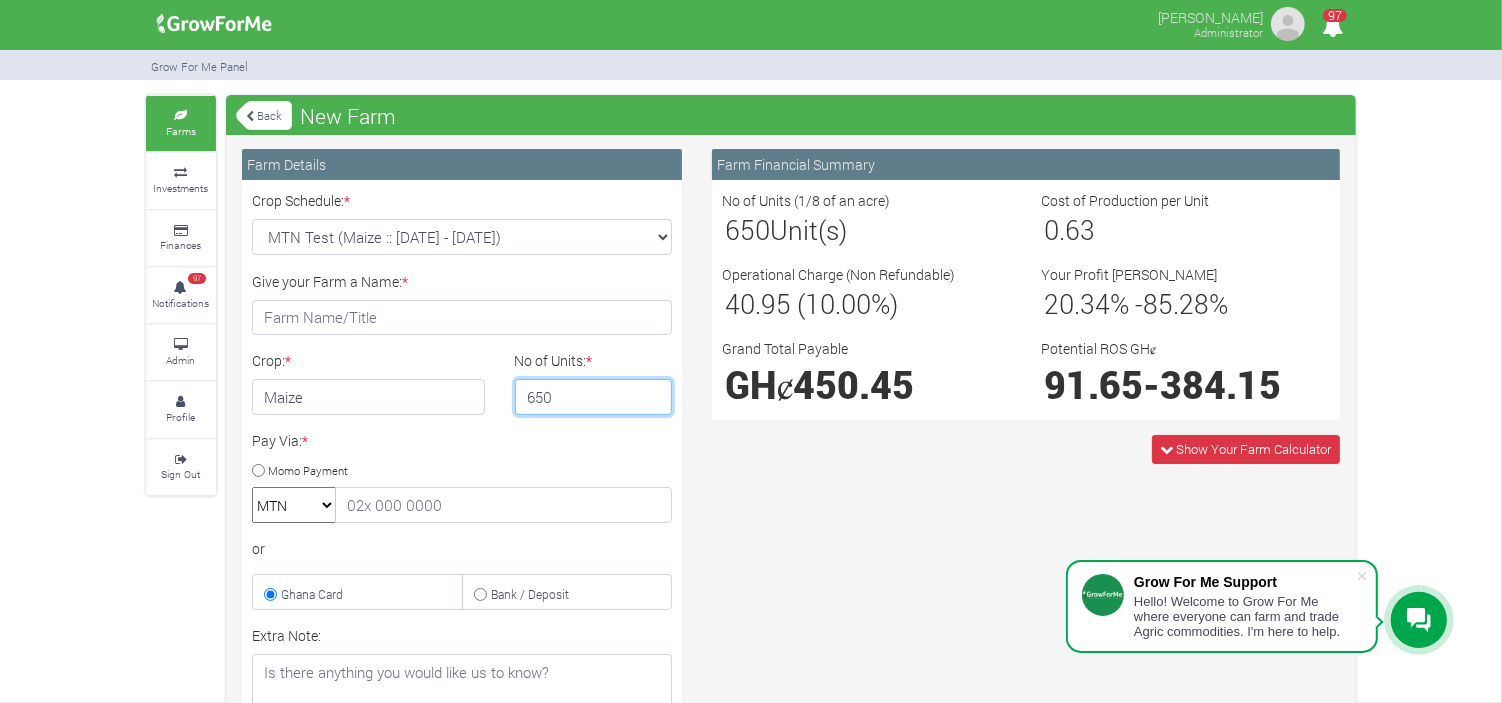 type on "650" 